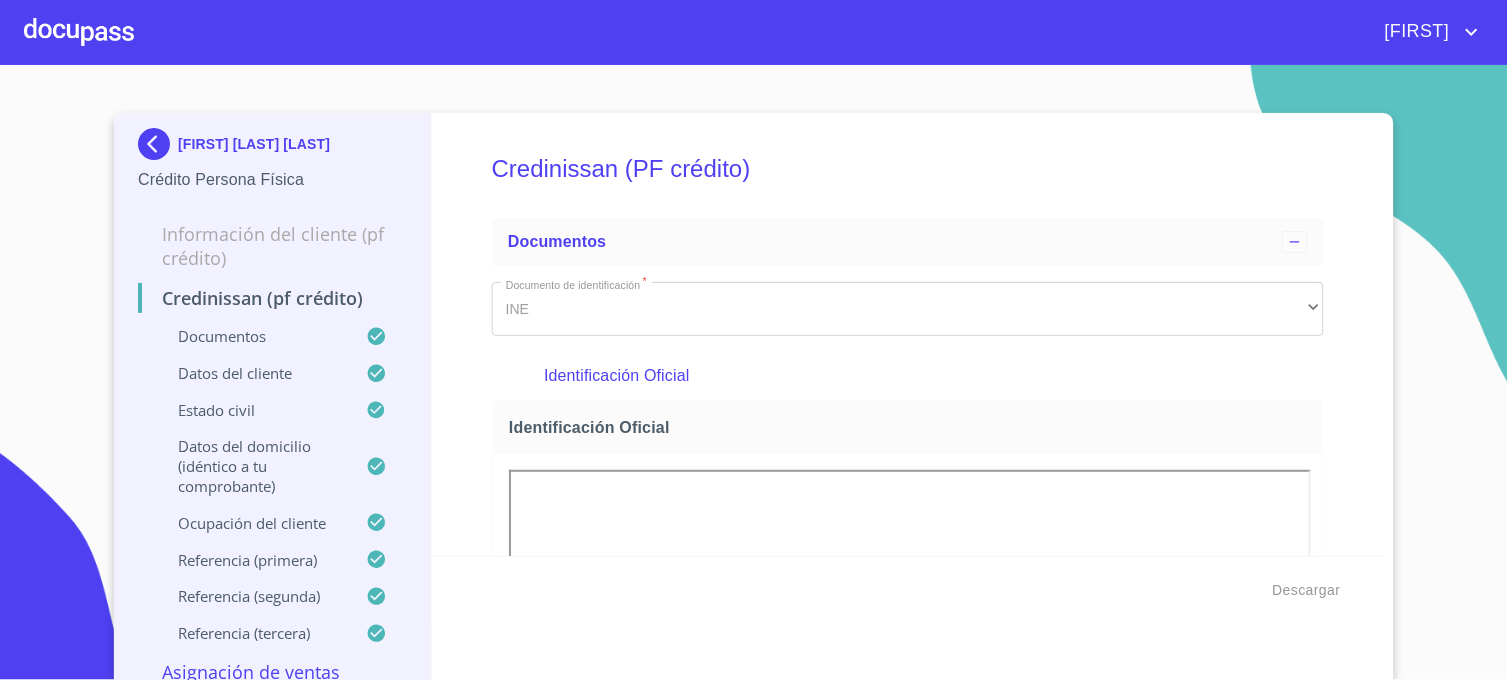 scroll, scrollTop: 0, scrollLeft: 0, axis: both 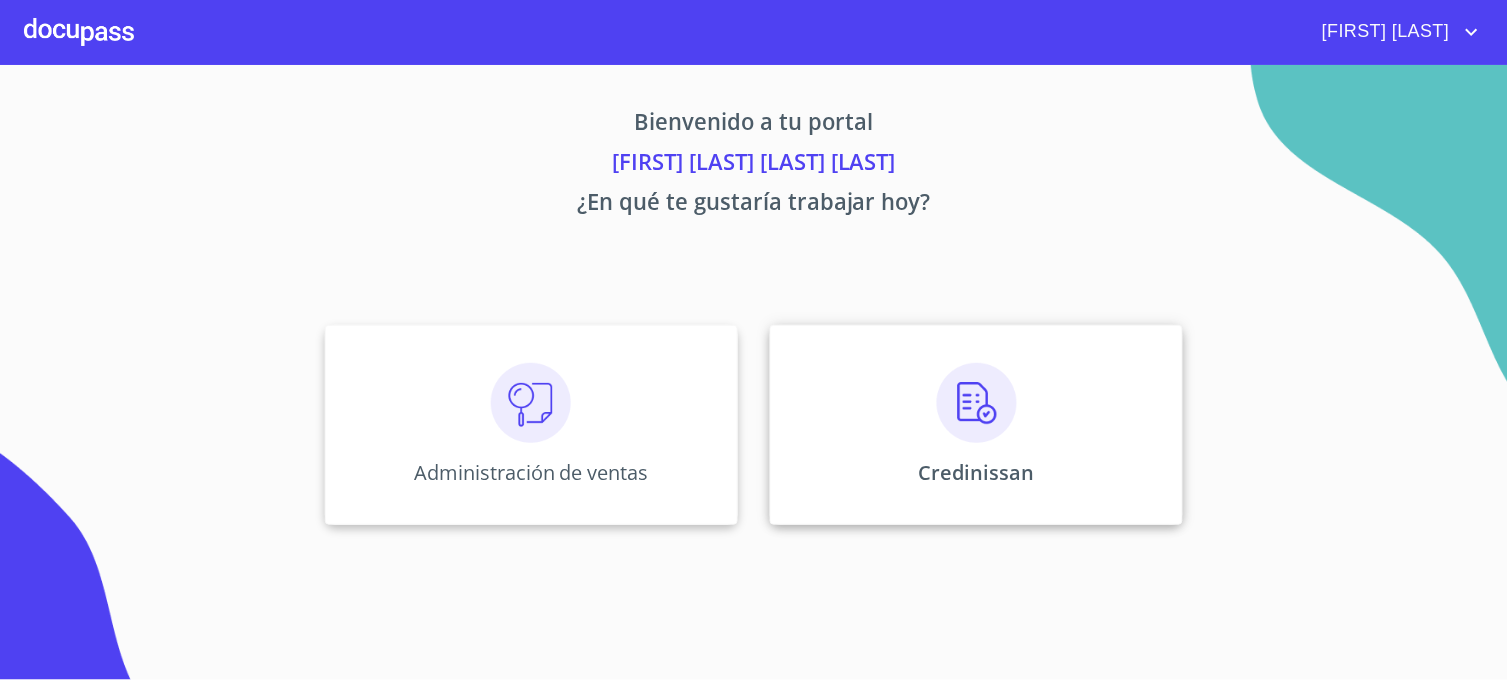 click on "Credinissan" at bounding box center (531, 425) 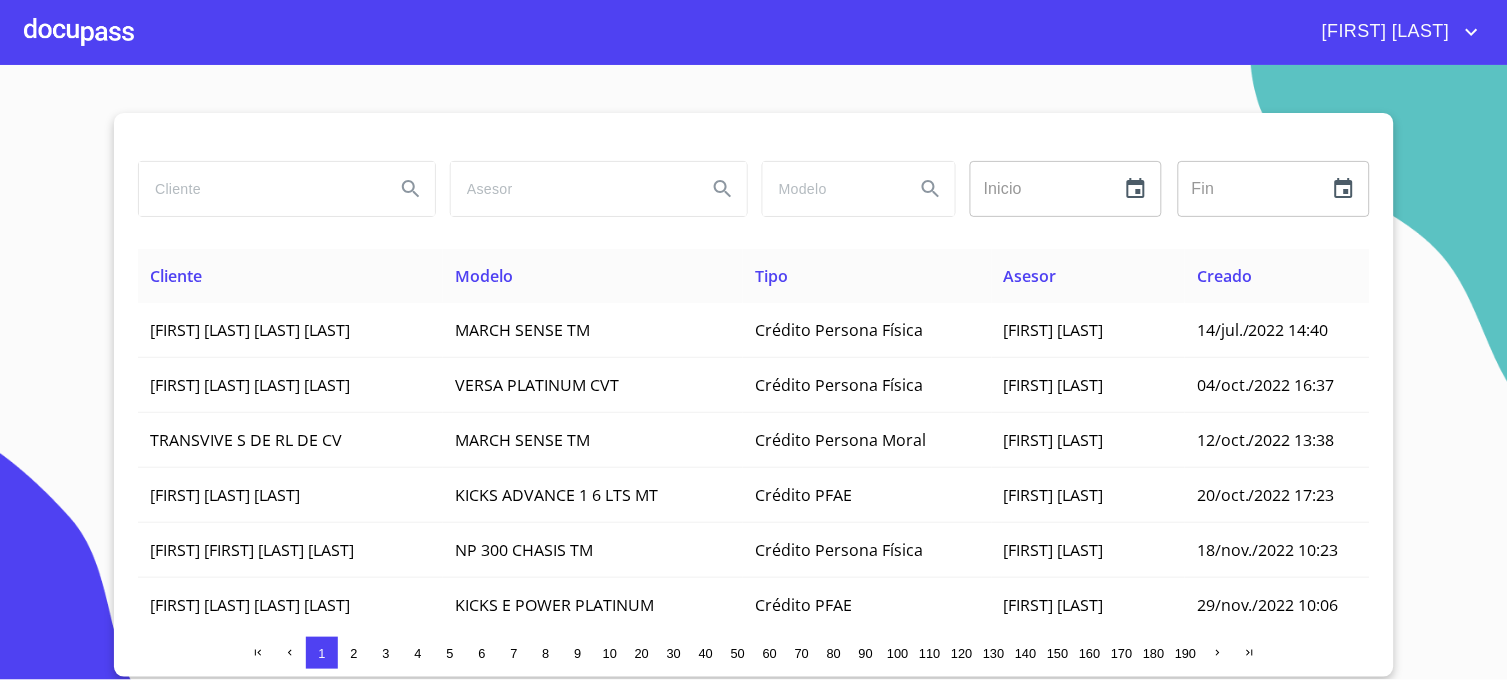 click at bounding box center [259, 189] 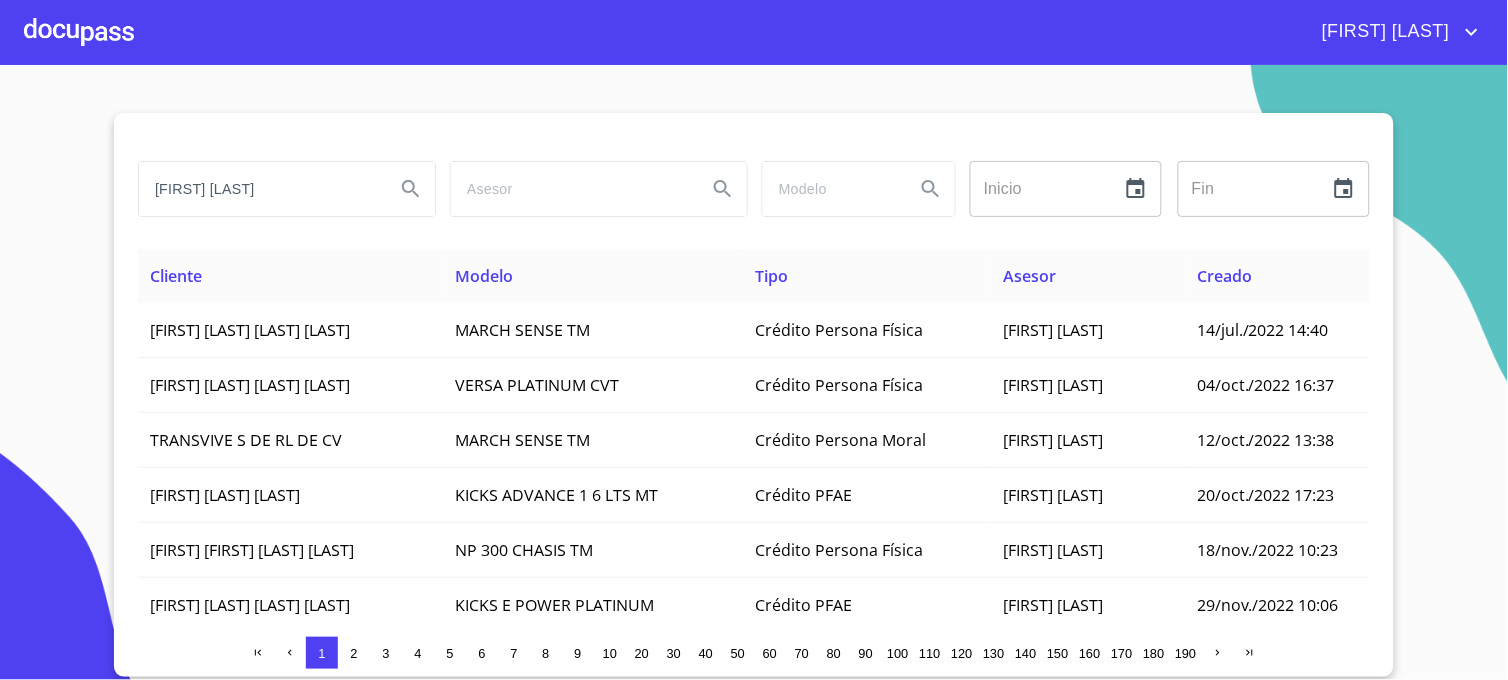 type on "ALONSO REYNOSO" 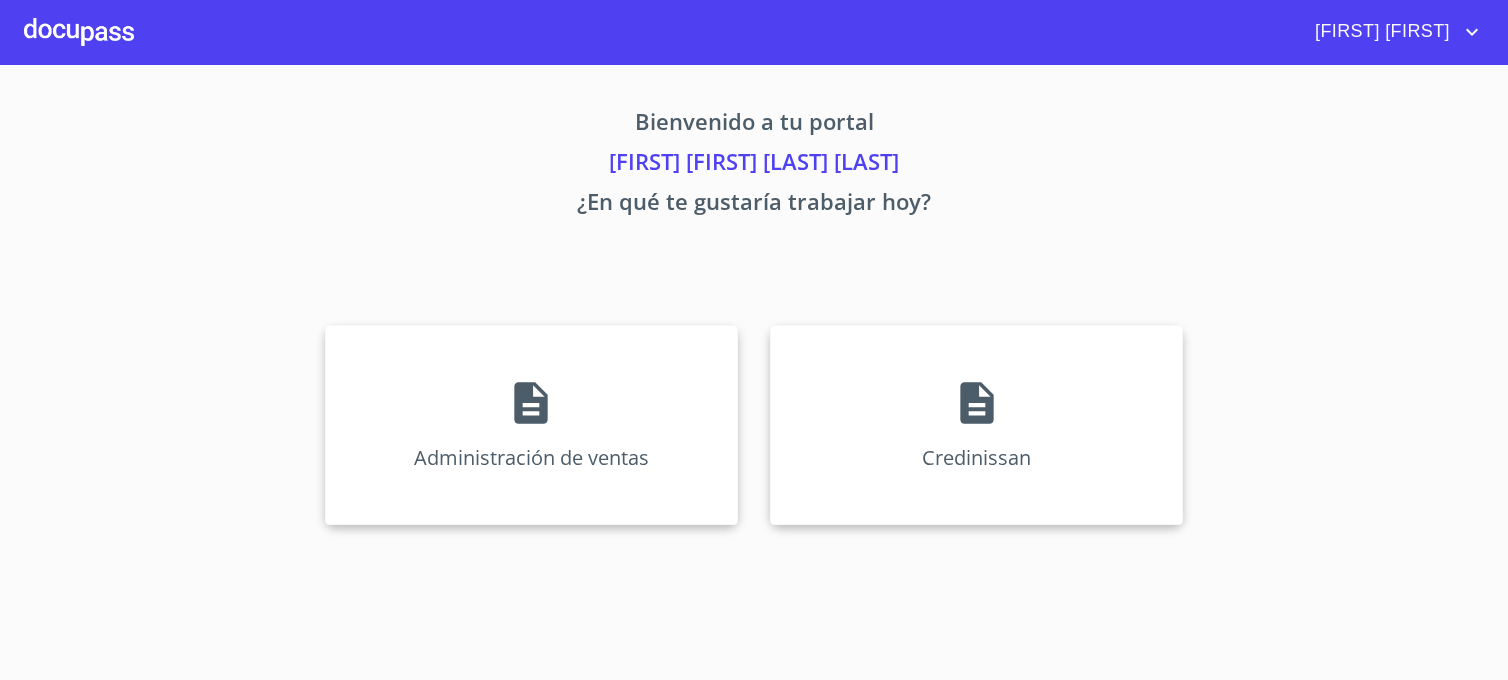 scroll, scrollTop: 0, scrollLeft: 0, axis: both 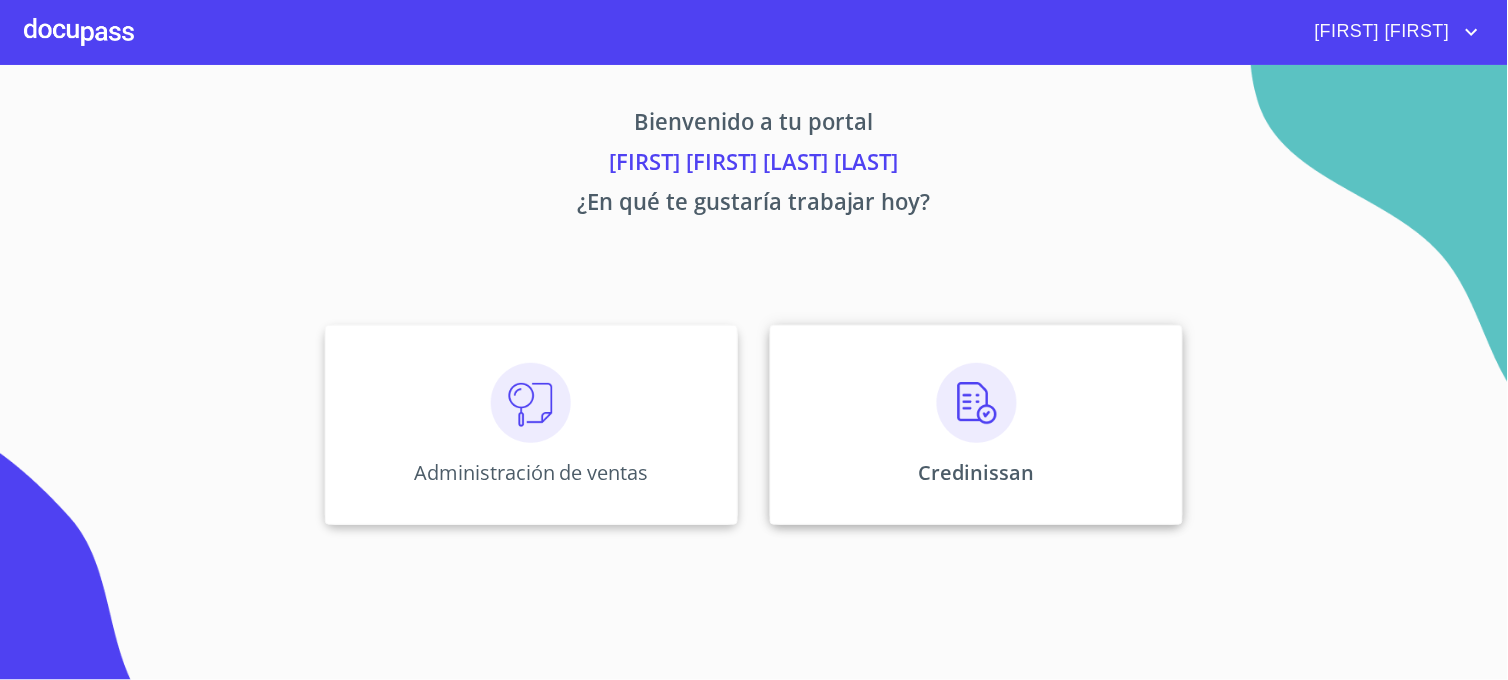 click on "Credinissan" at bounding box center (531, 425) 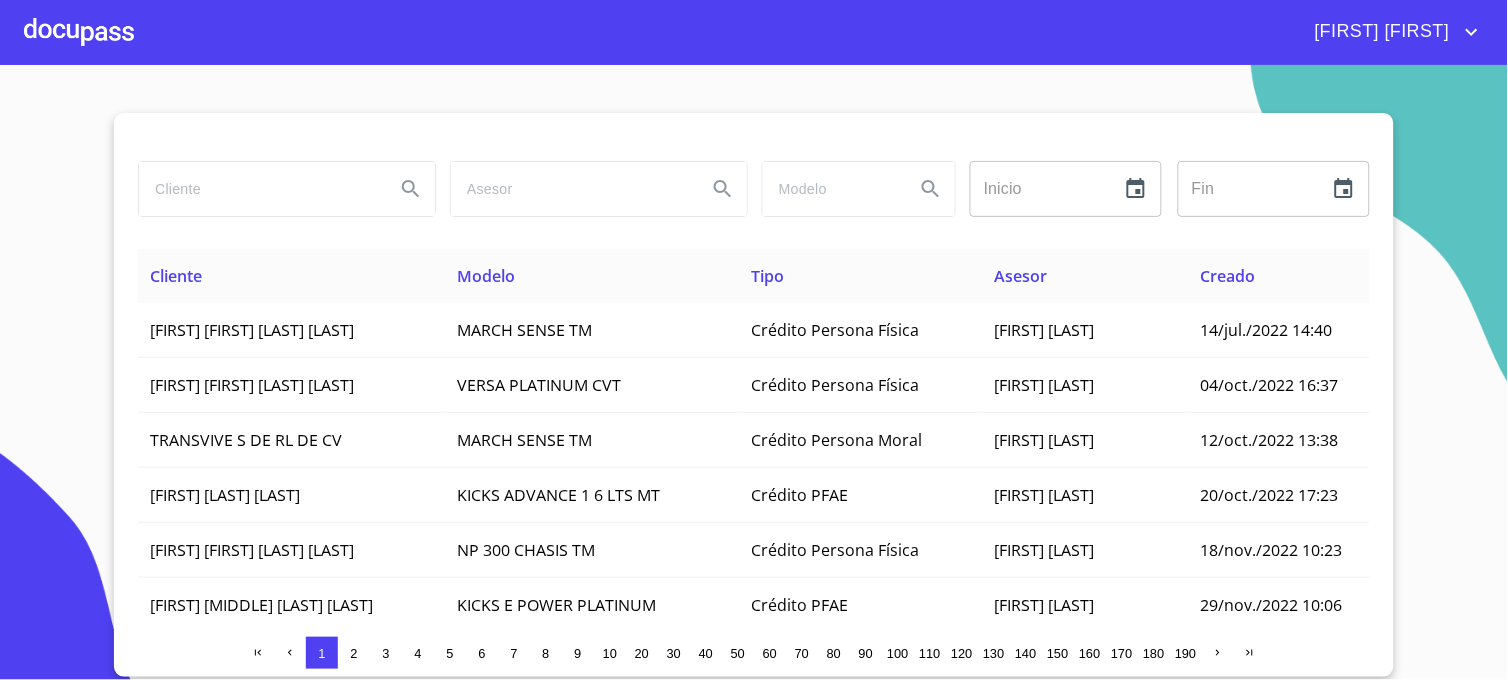 click at bounding box center [259, 189] 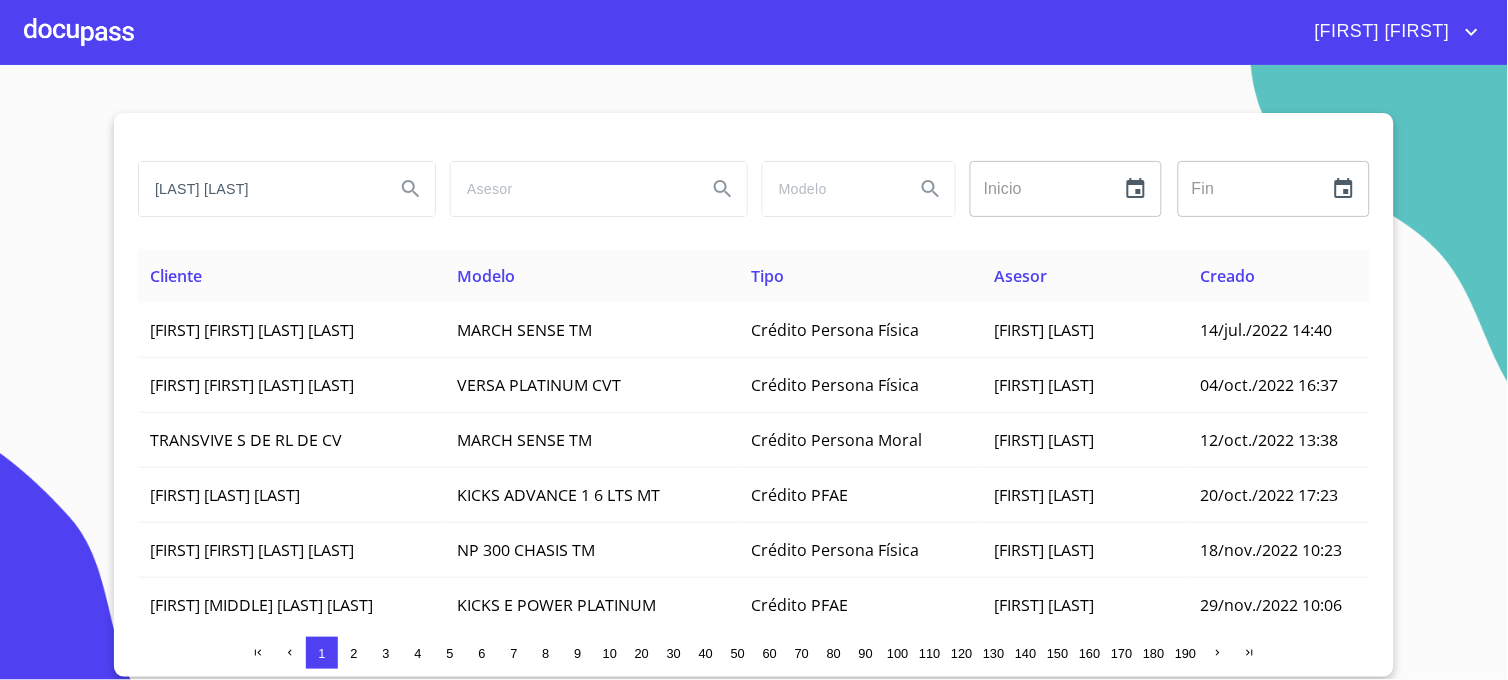 click on "RAMS LOPEZ" at bounding box center [259, 189] 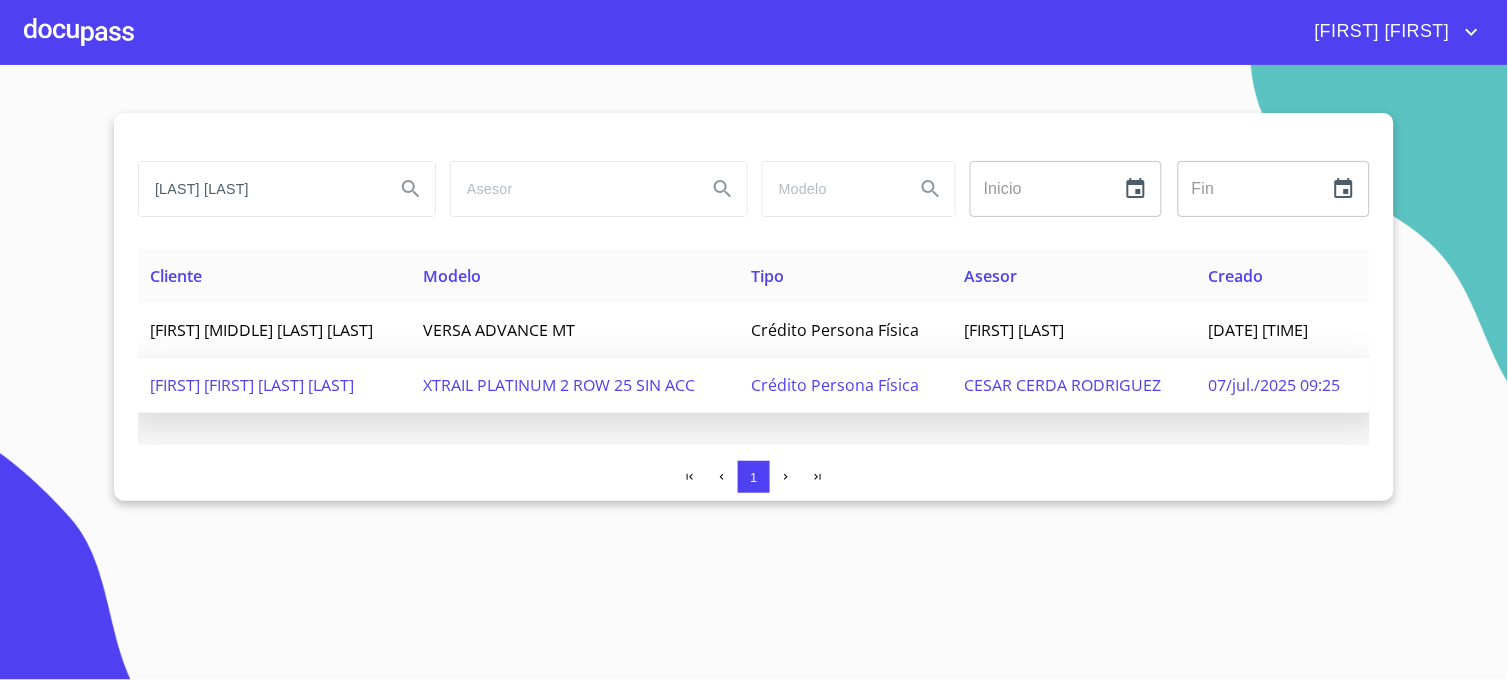 click on "CESAR CERDA RODRIGUEZ" at bounding box center [261, 330] 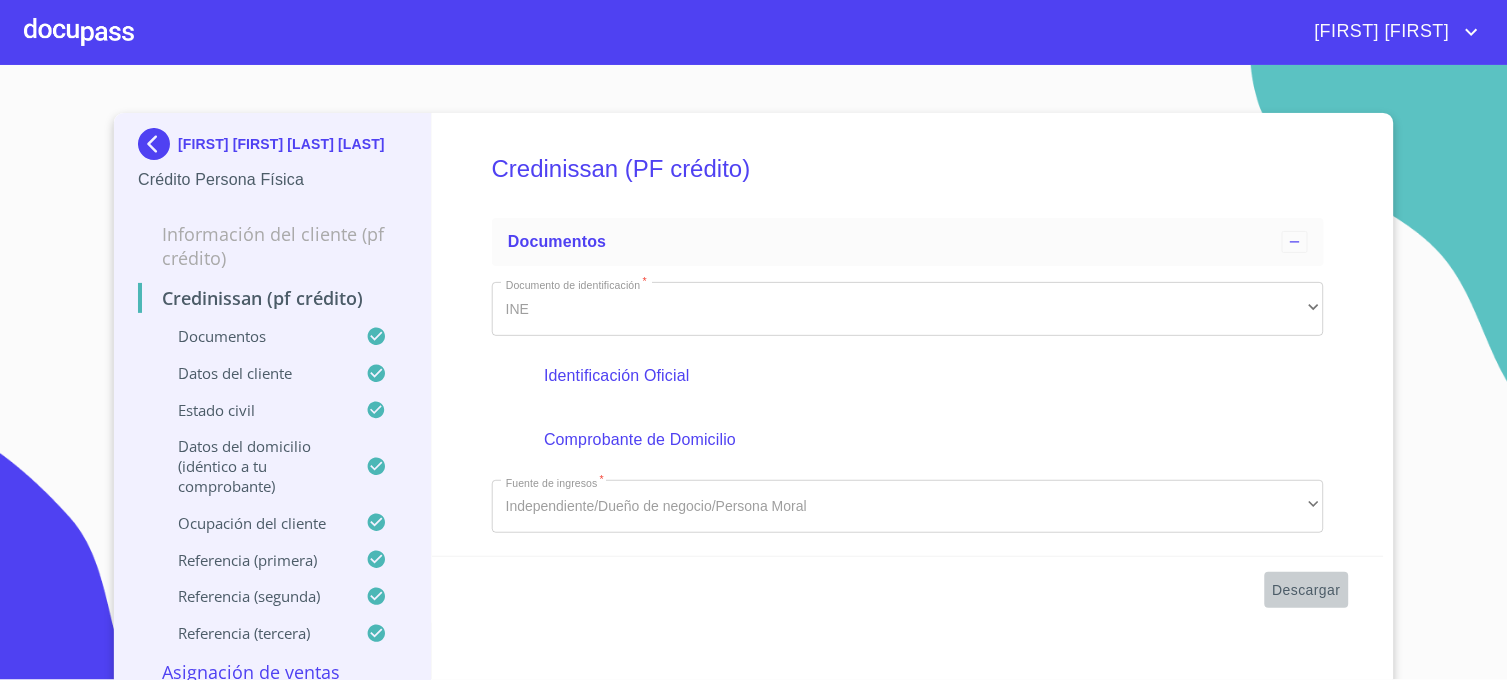 click on "Descargar" at bounding box center (1307, 590) 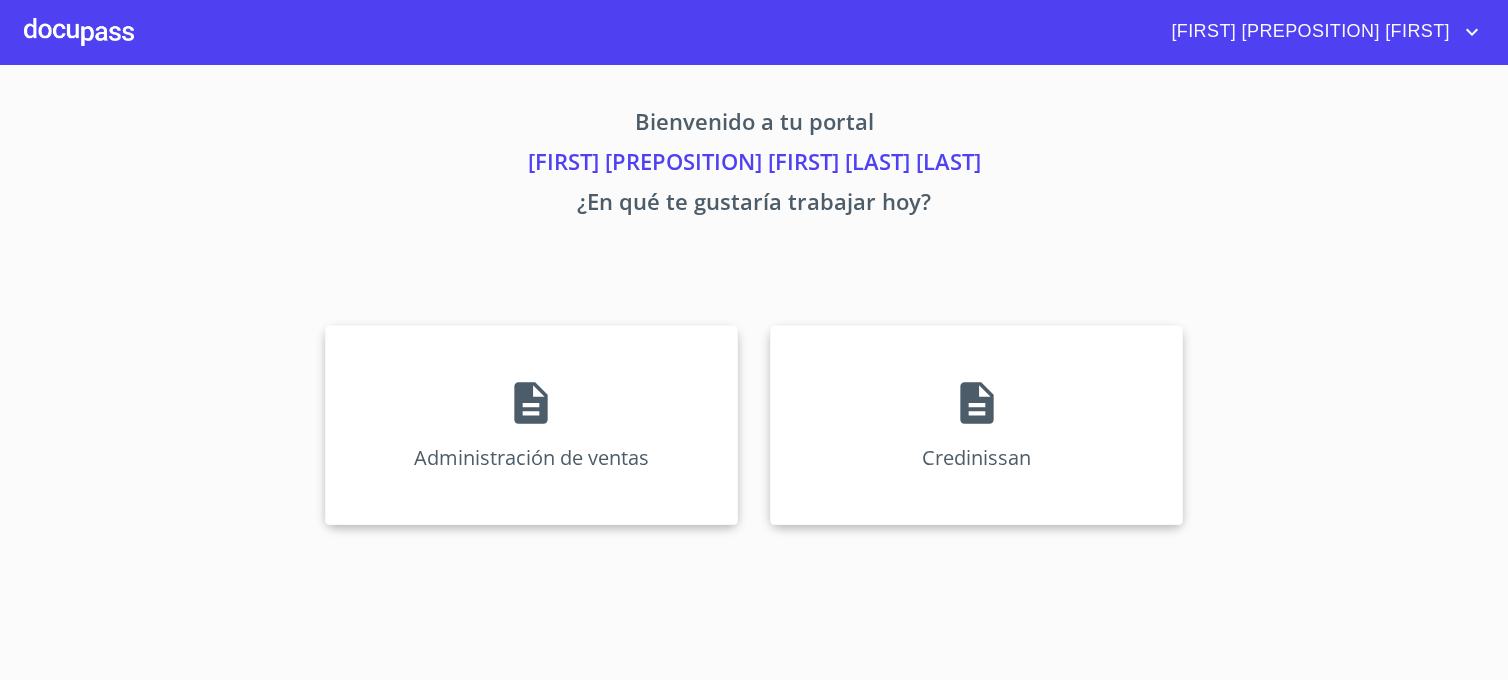 scroll, scrollTop: 0, scrollLeft: 0, axis: both 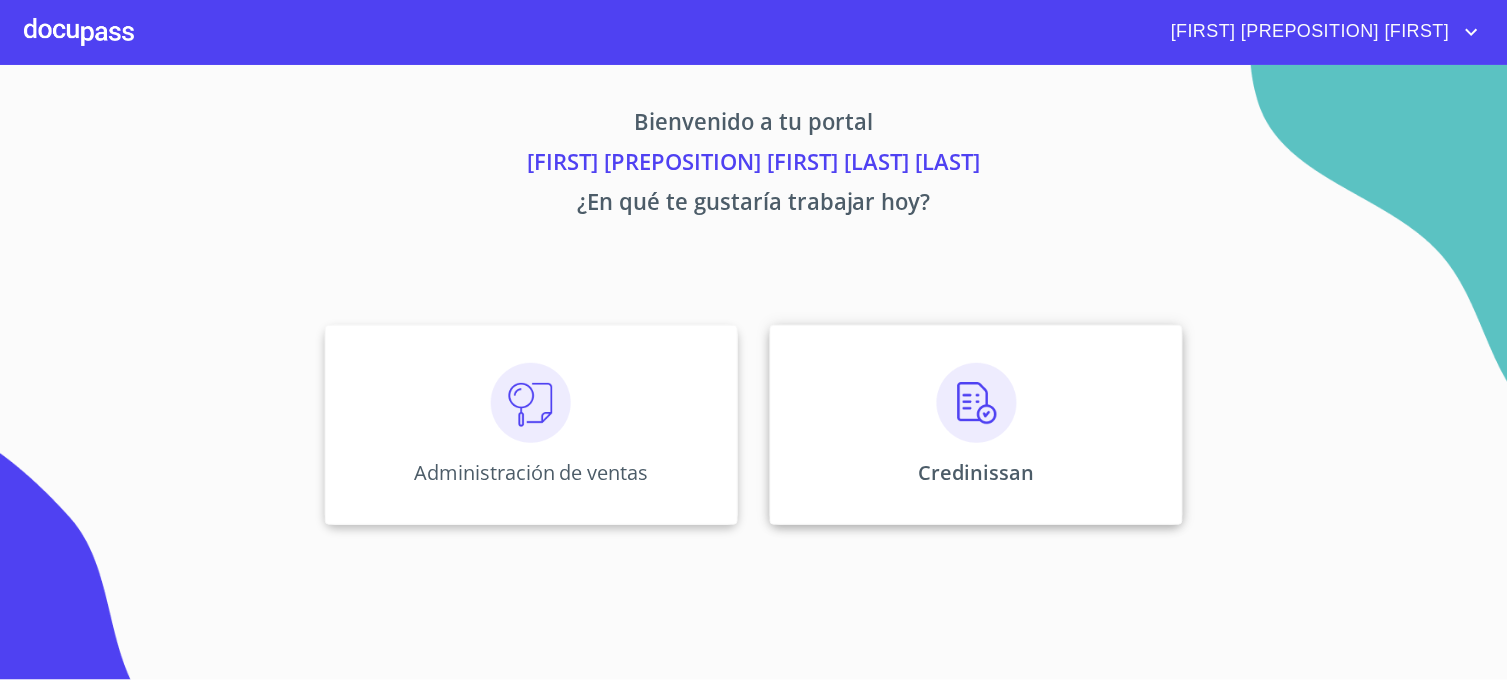 click on "Credinissan" at bounding box center (531, 425) 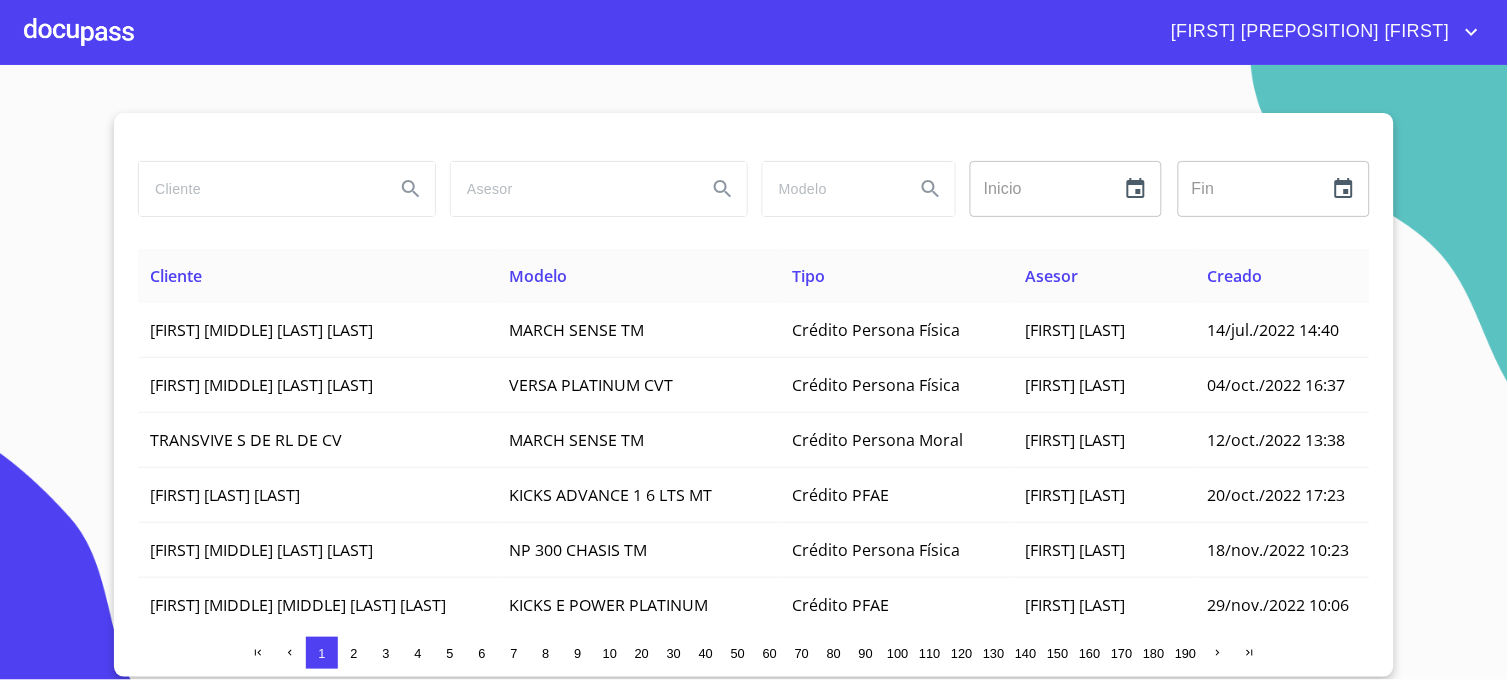 click at bounding box center [259, 189] 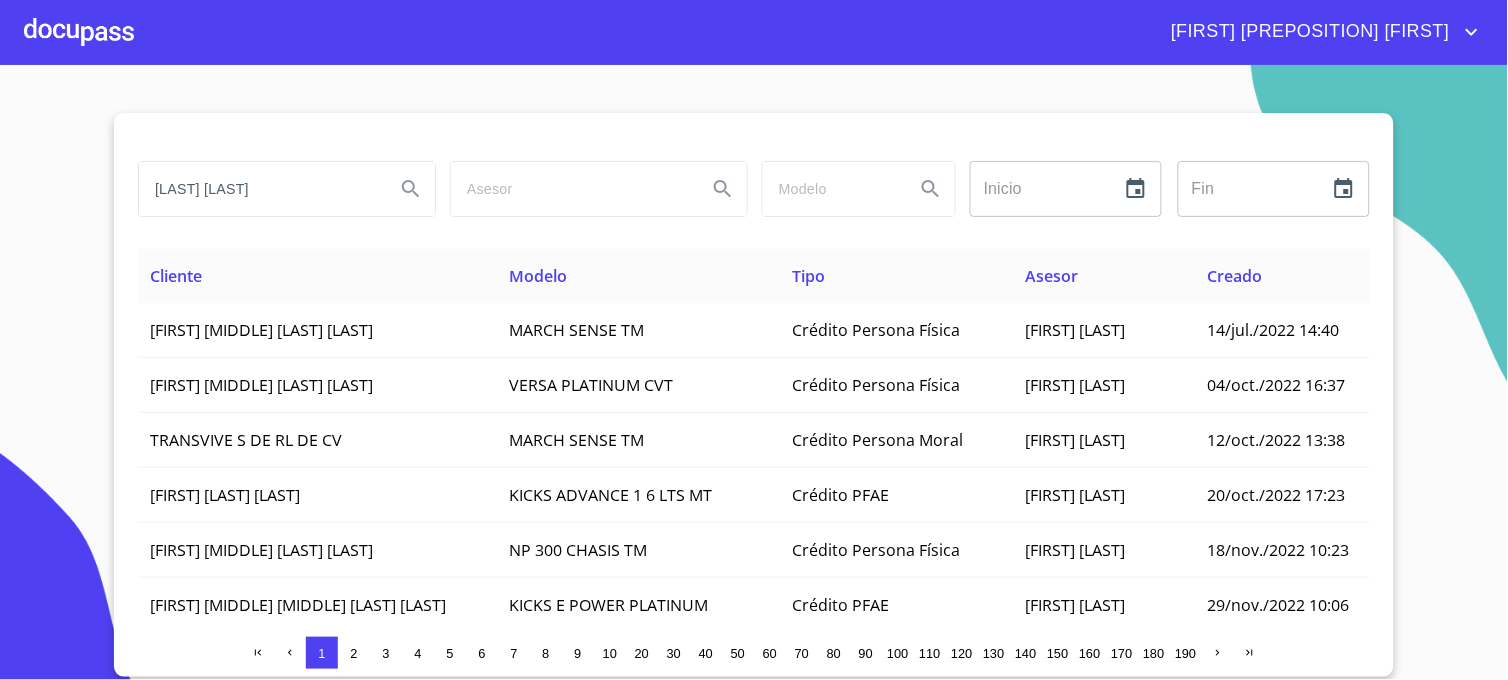type on "[LAST] [LAST]" 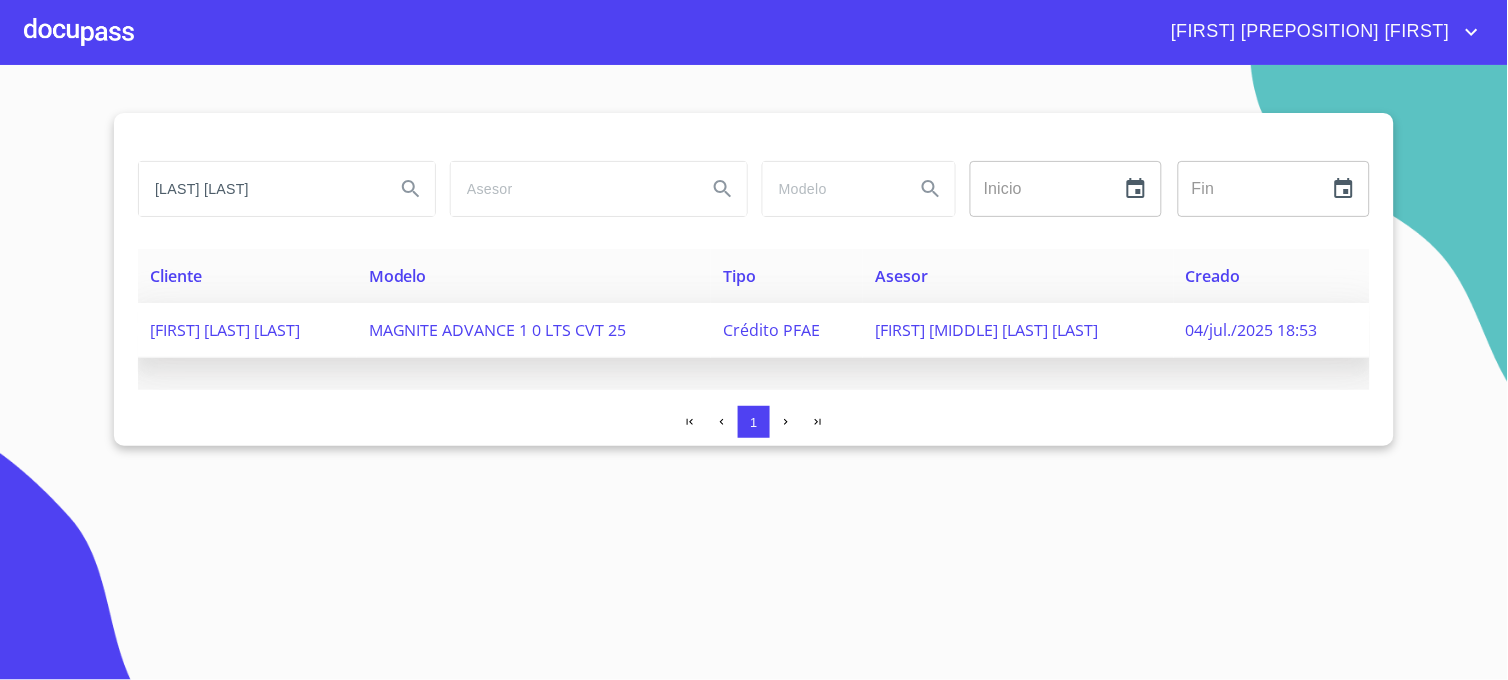 click on "MAGNITE ADVANCE 1 0 LTS CVT 25" at bounding box center (225, 330) 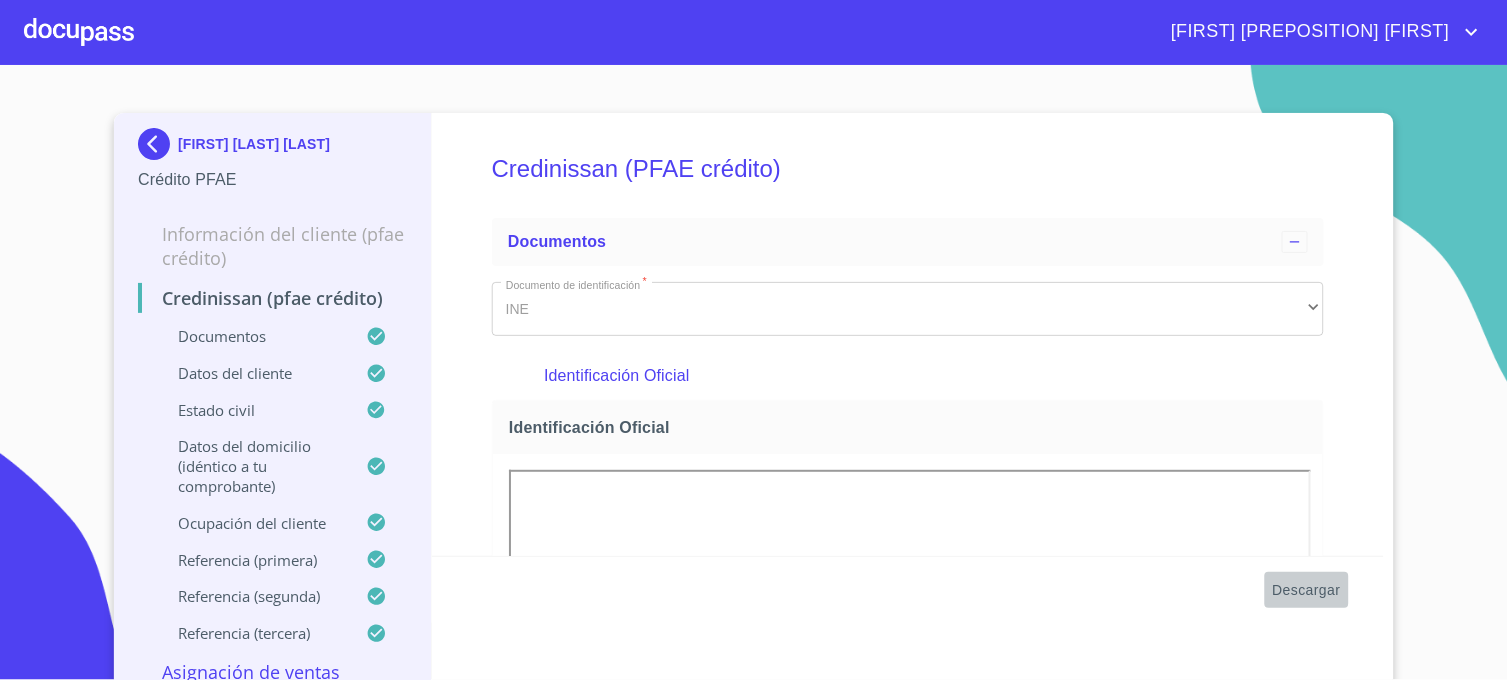 click on "Descargar" at bounding box center (1307, 590) 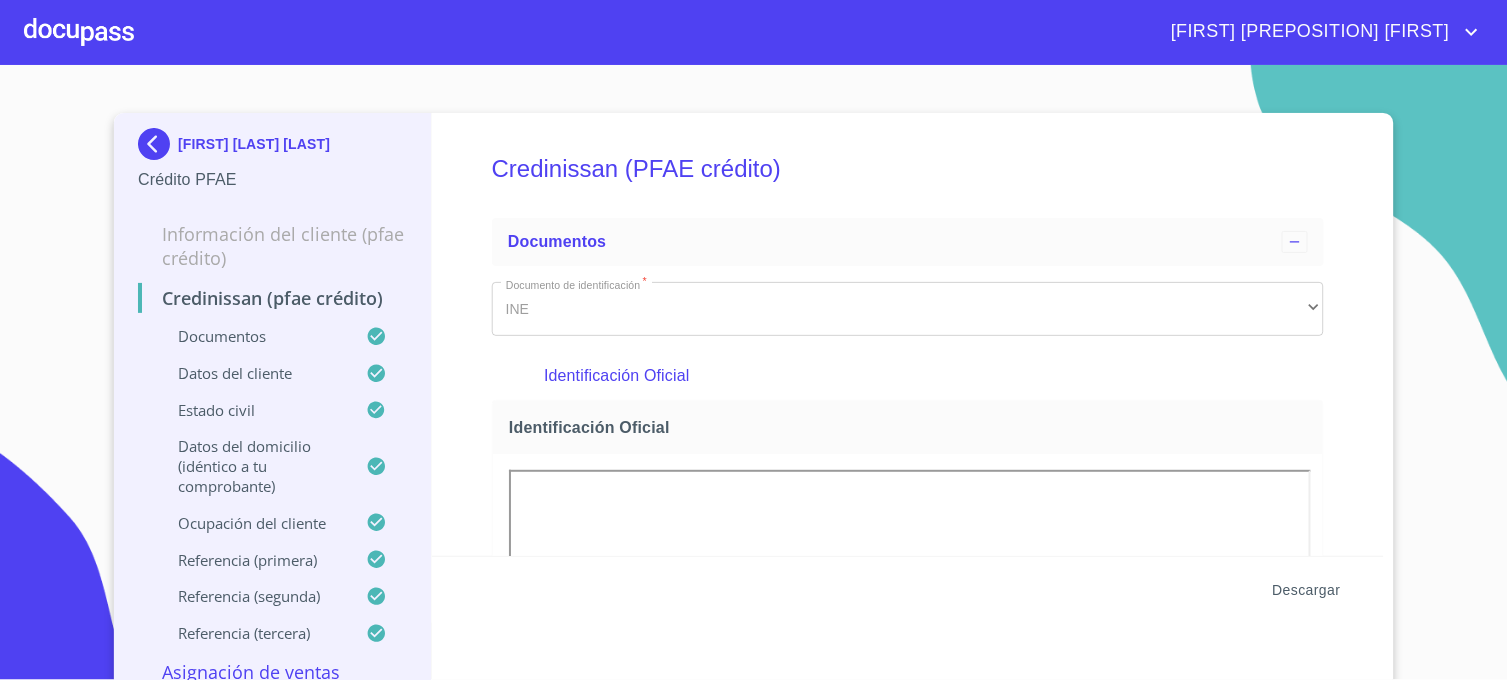 click on "Descargar" at bounding box center (1307, 590) 